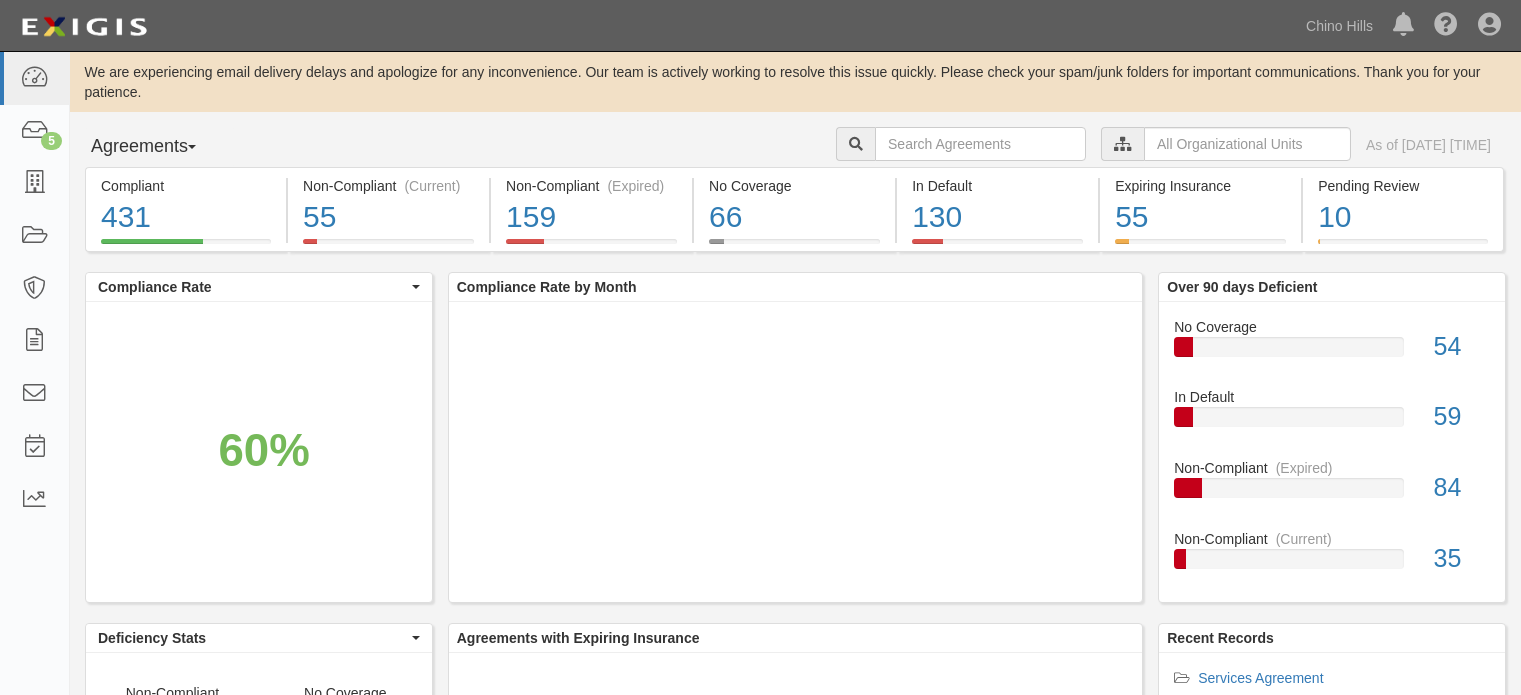 scroll, scrollTop: 0, scrollLeft: 0, axis: both 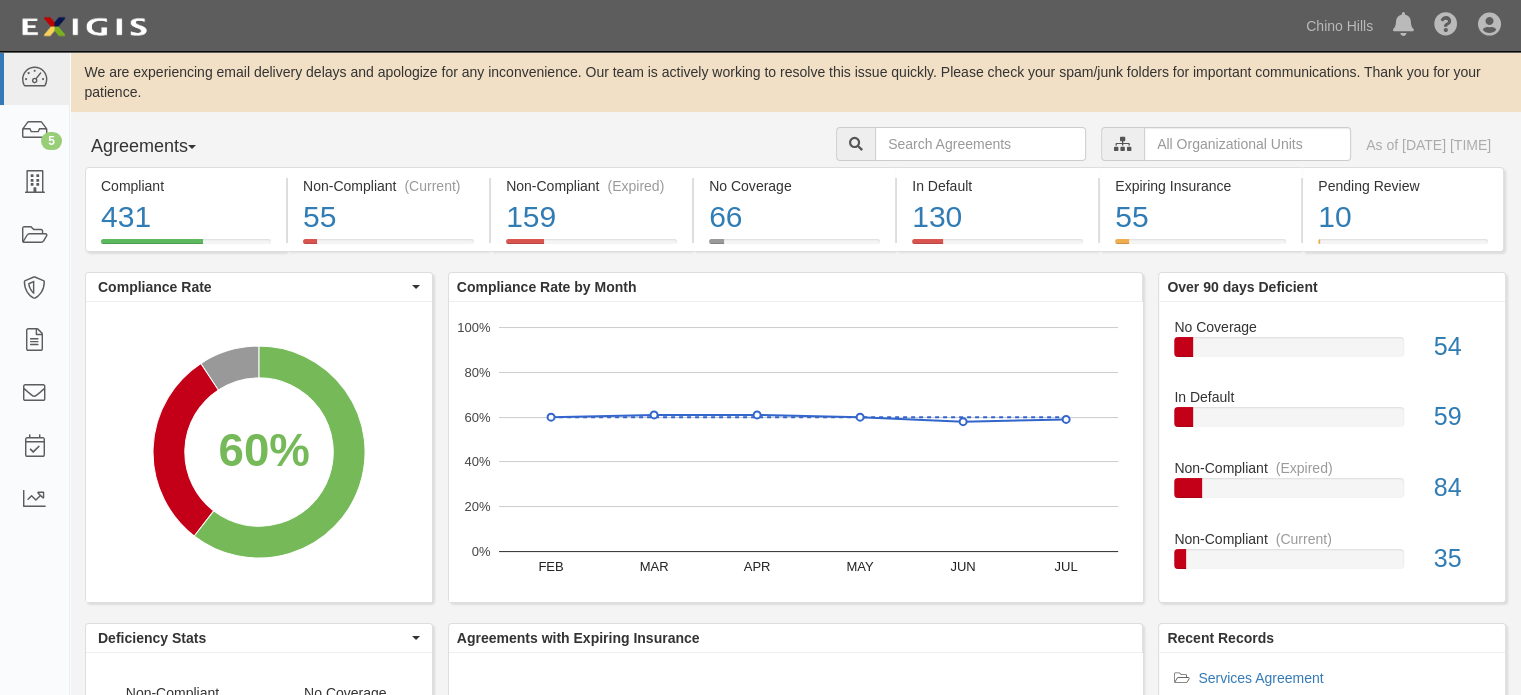 click on "Agreements" at bounding box center (160, 147) 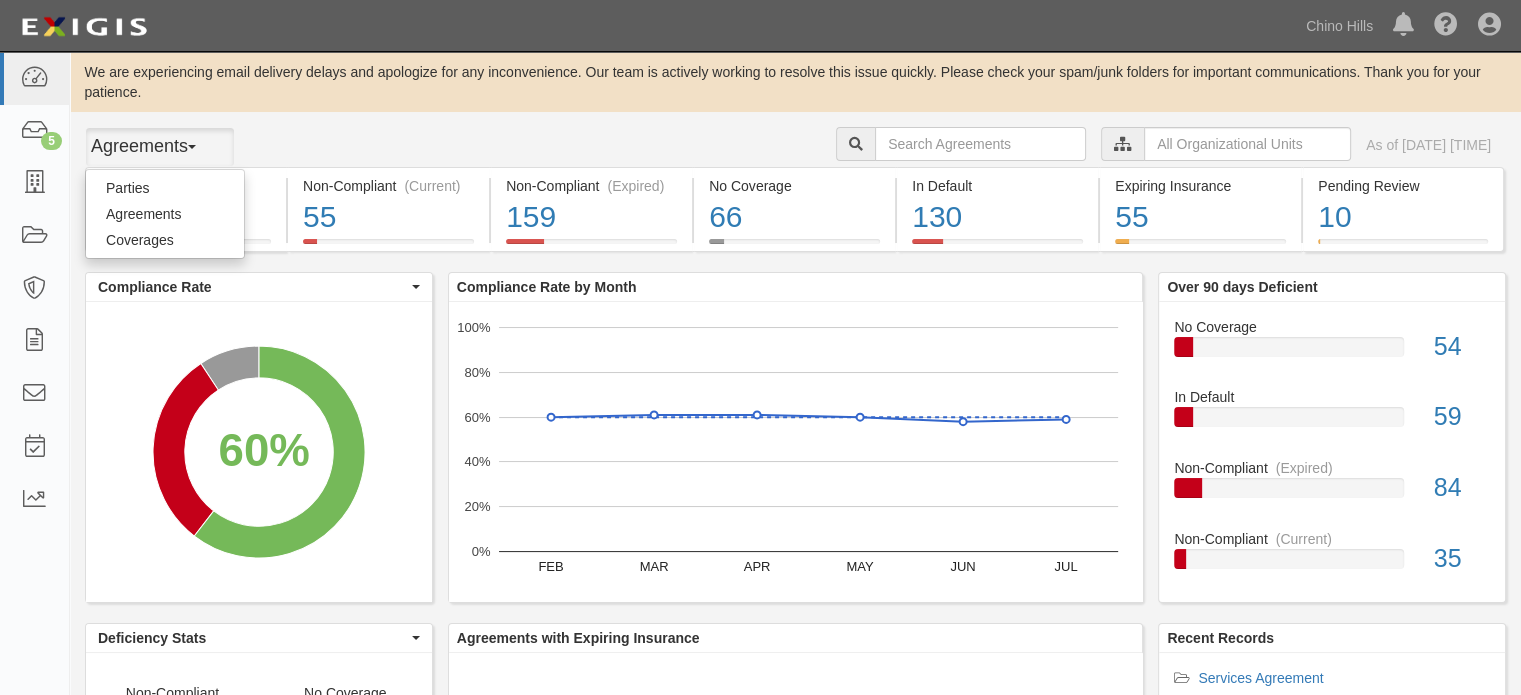 click on "Agreements" at bounding box center (160, 147) 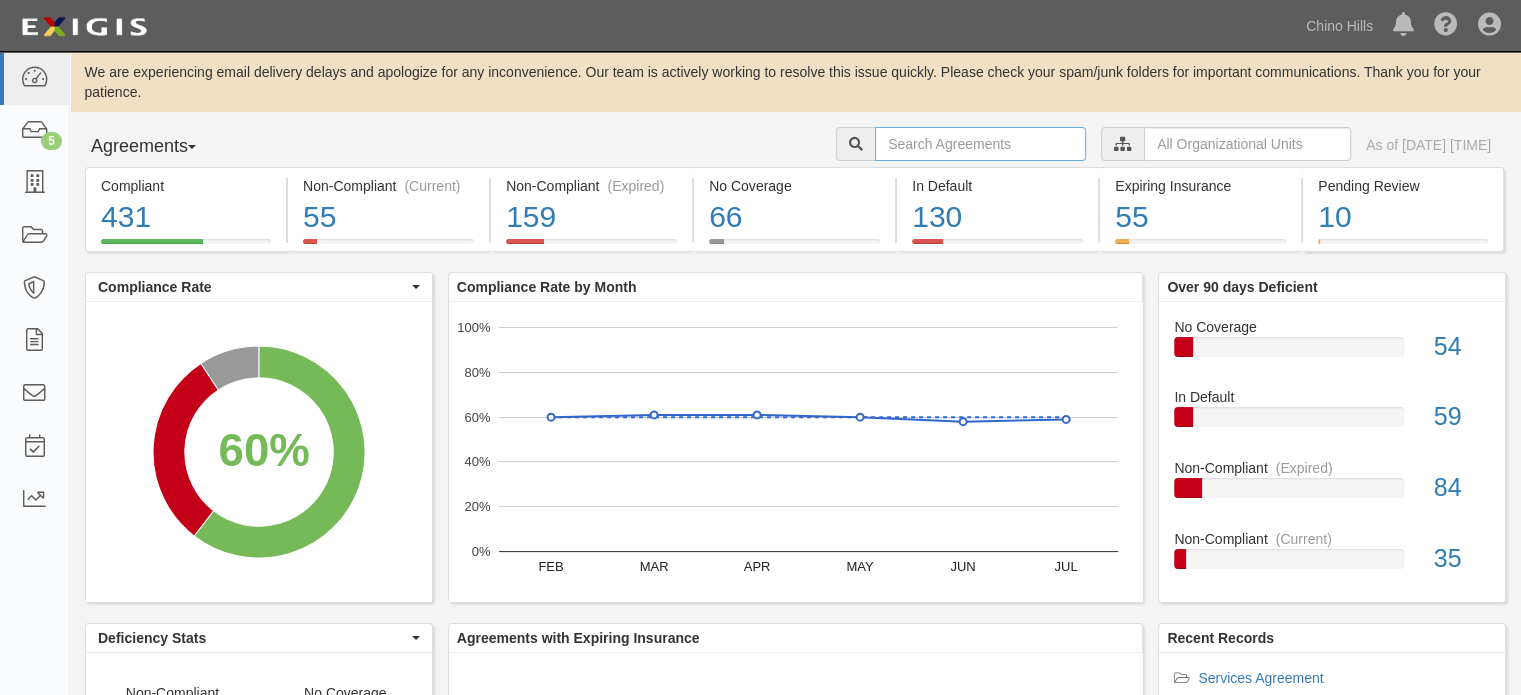 click at bounding box center [980, 144] 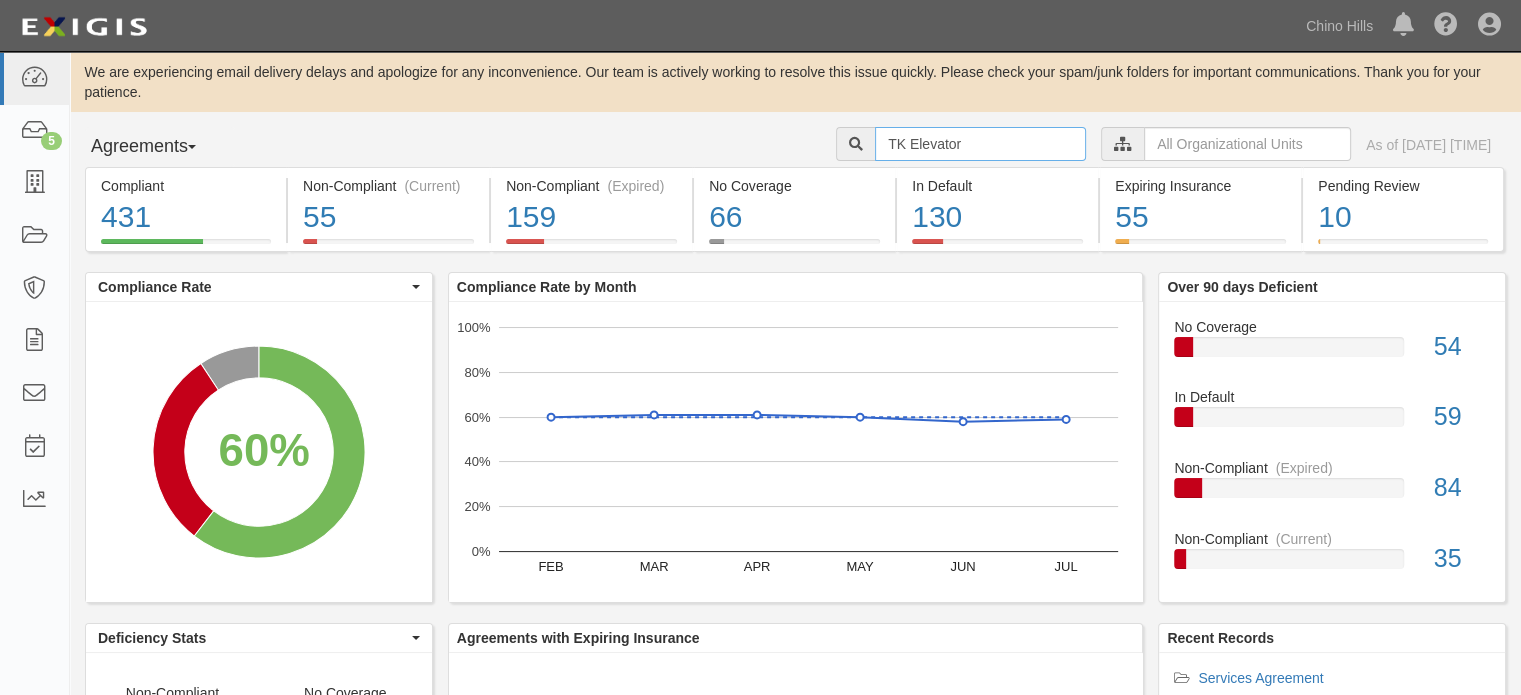 type on "TK Elevator" 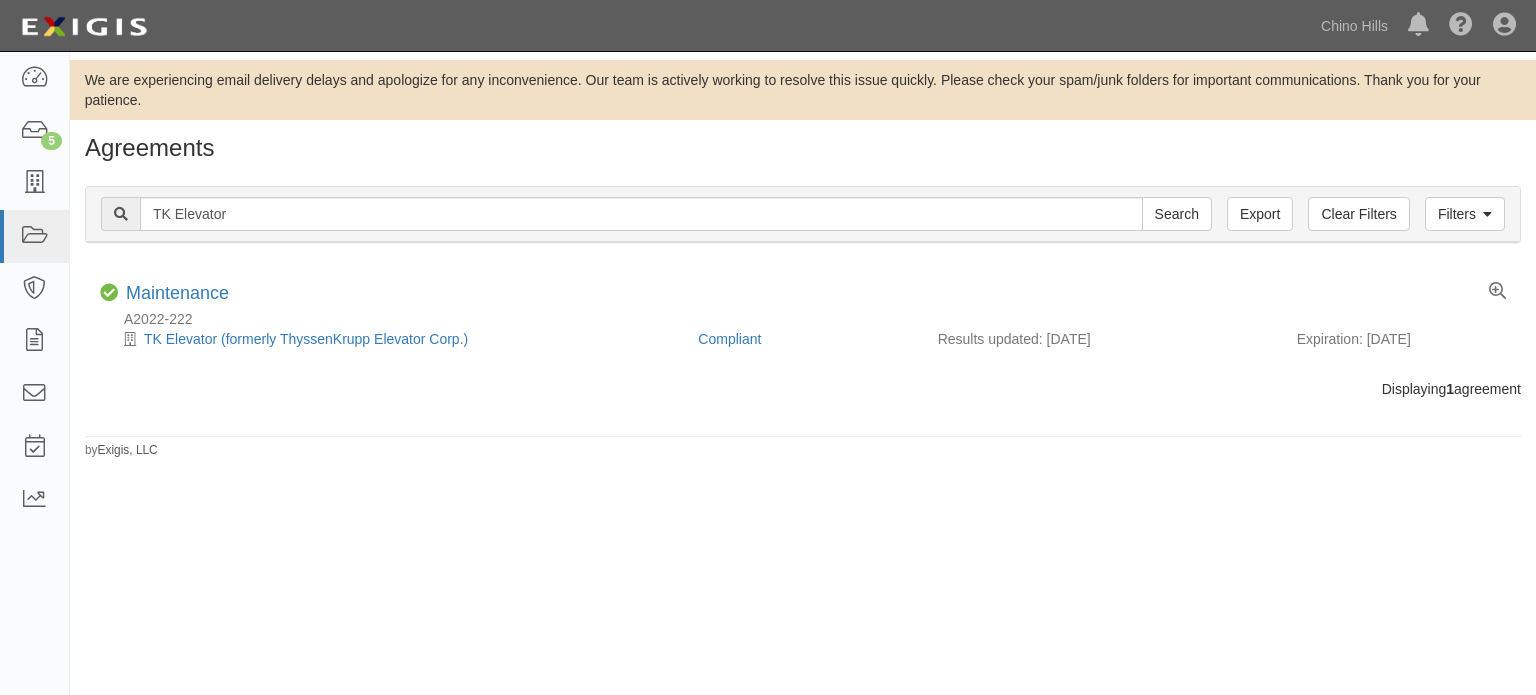 scroll, scrollTop: 0, scrollLeft: 0, axis: both 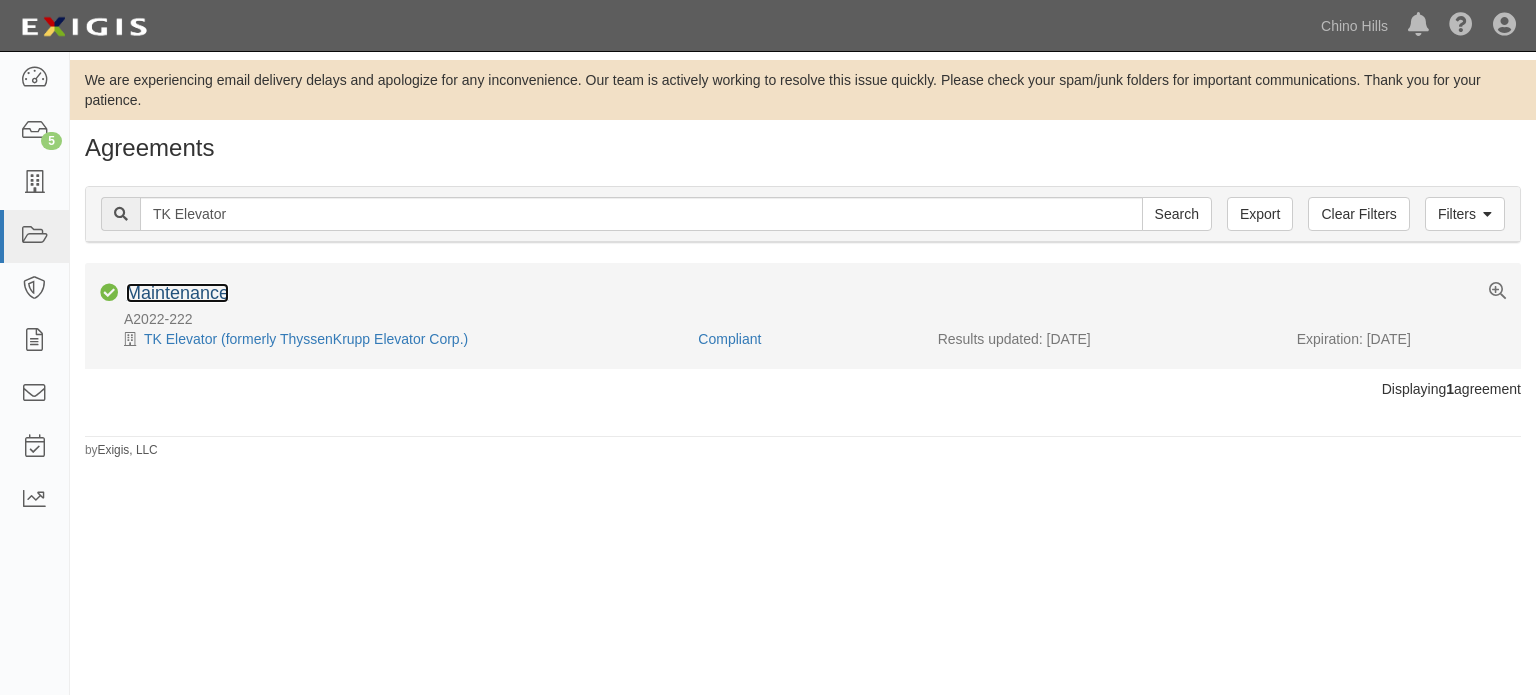 click on "Maintenance" at bounding box center [177, 293] 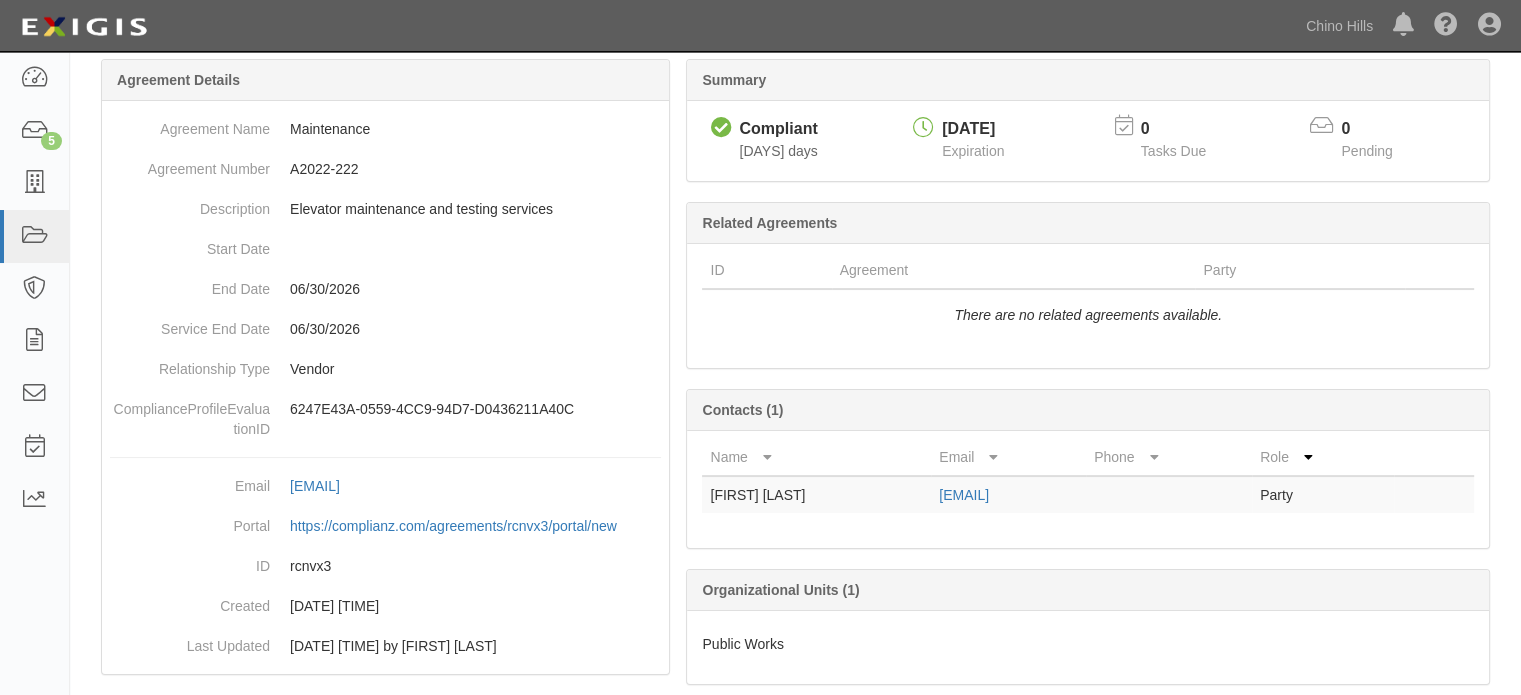 scroll, scrollTop: 268, scrollLeft: 0, axis: vertical 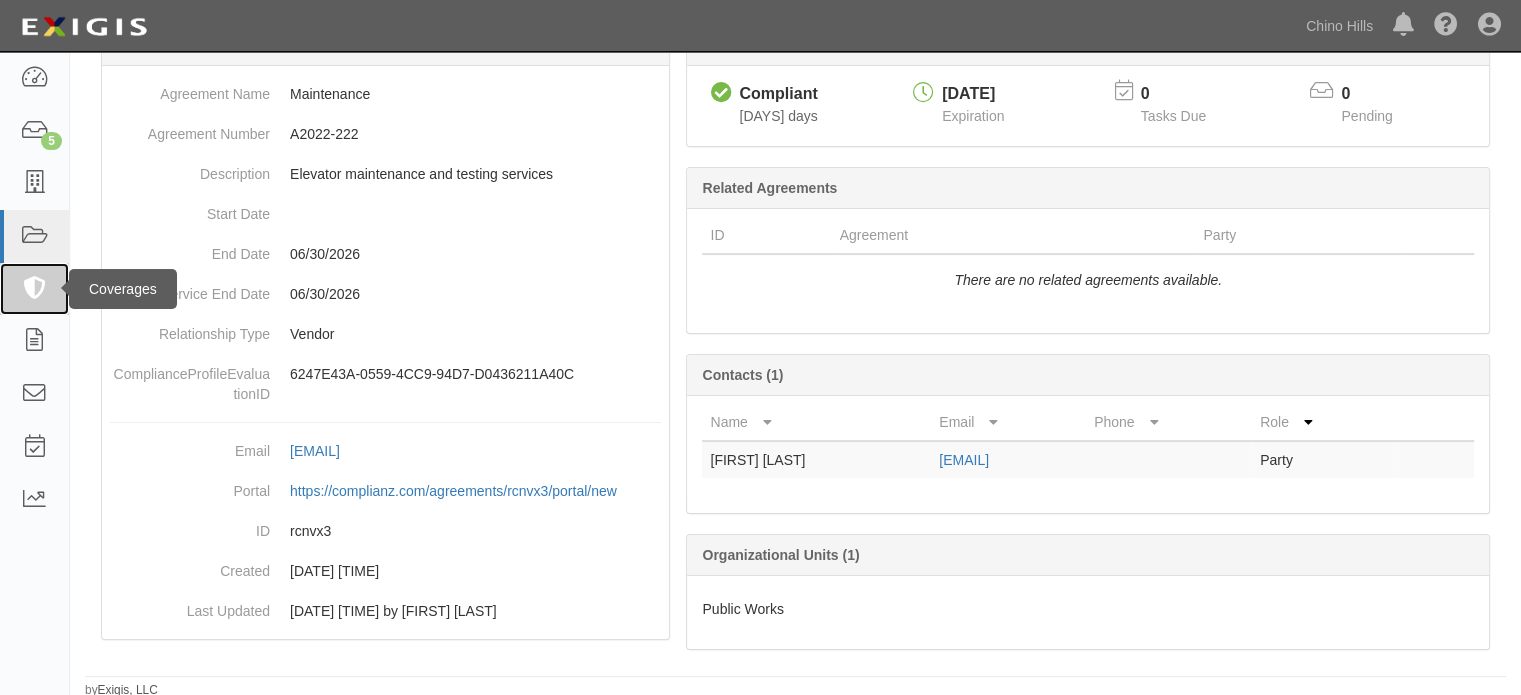 click at bounding box center [34, 289] 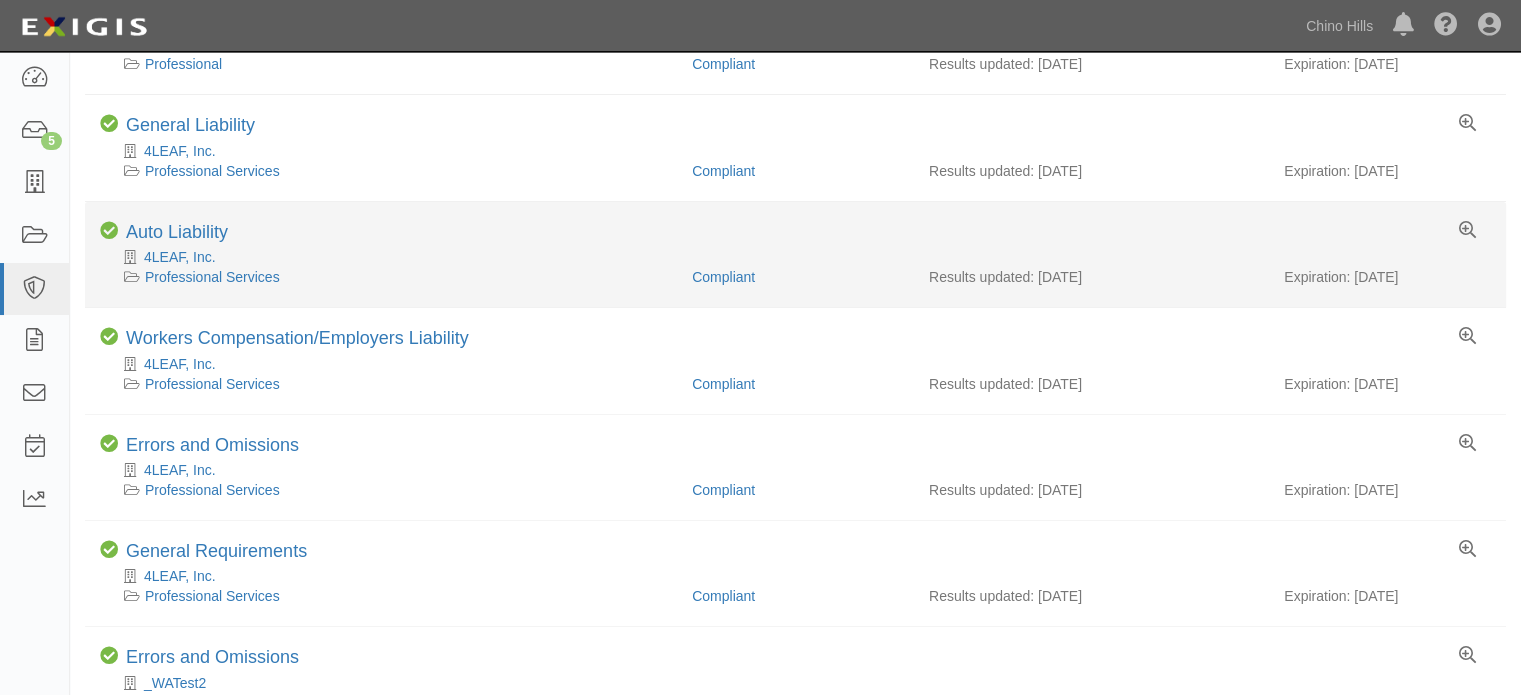 scroll, scrollTop: 0, scrollLeft: 0, axis: both 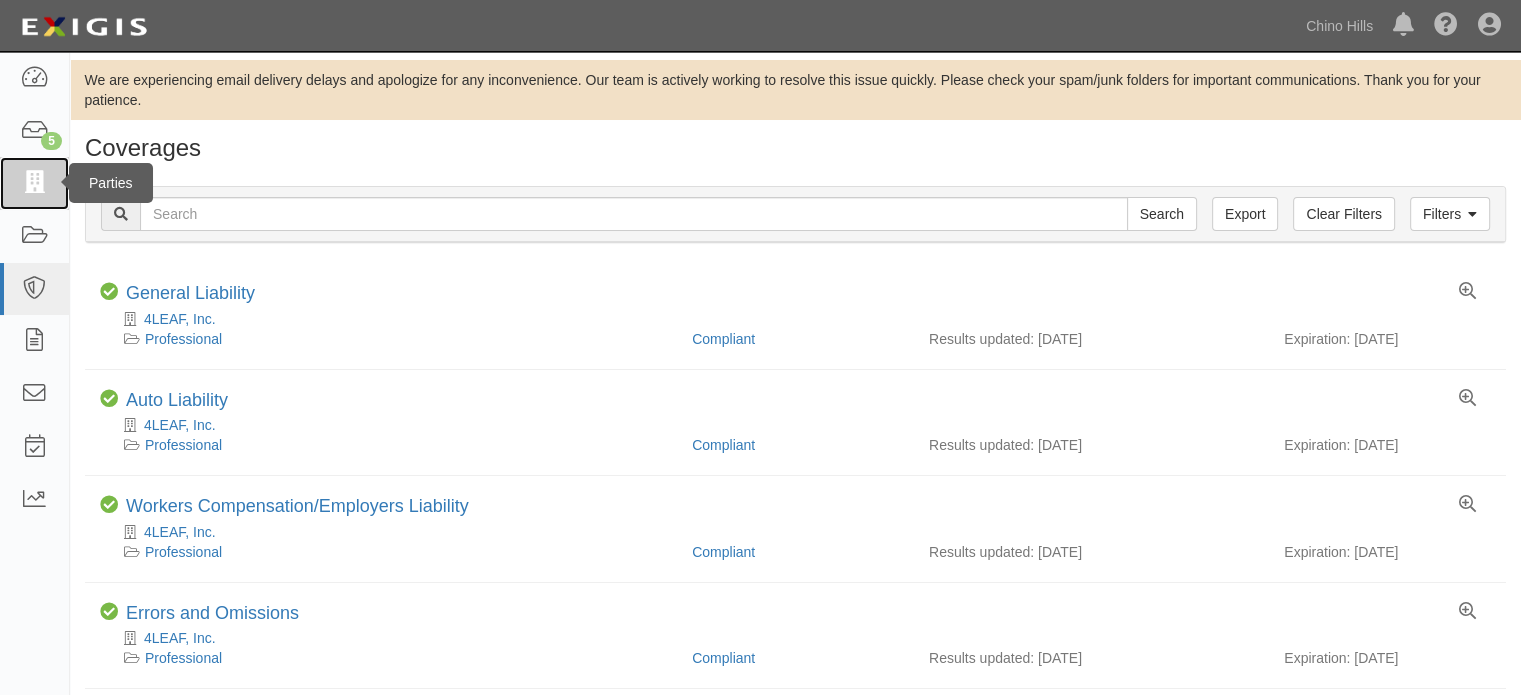 click at bounding box center [34, 183] 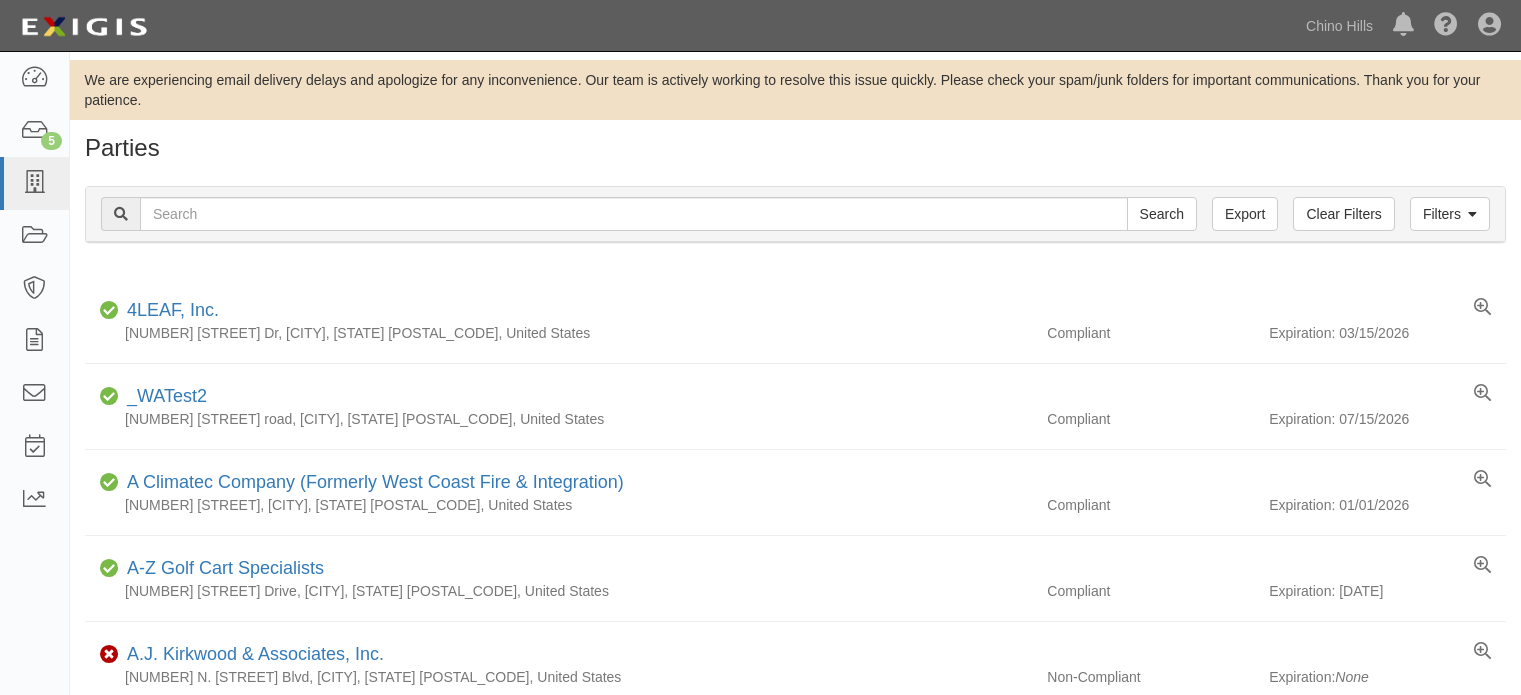 scroll, scrollTop: 0, scrollLeft: 0, axis: both 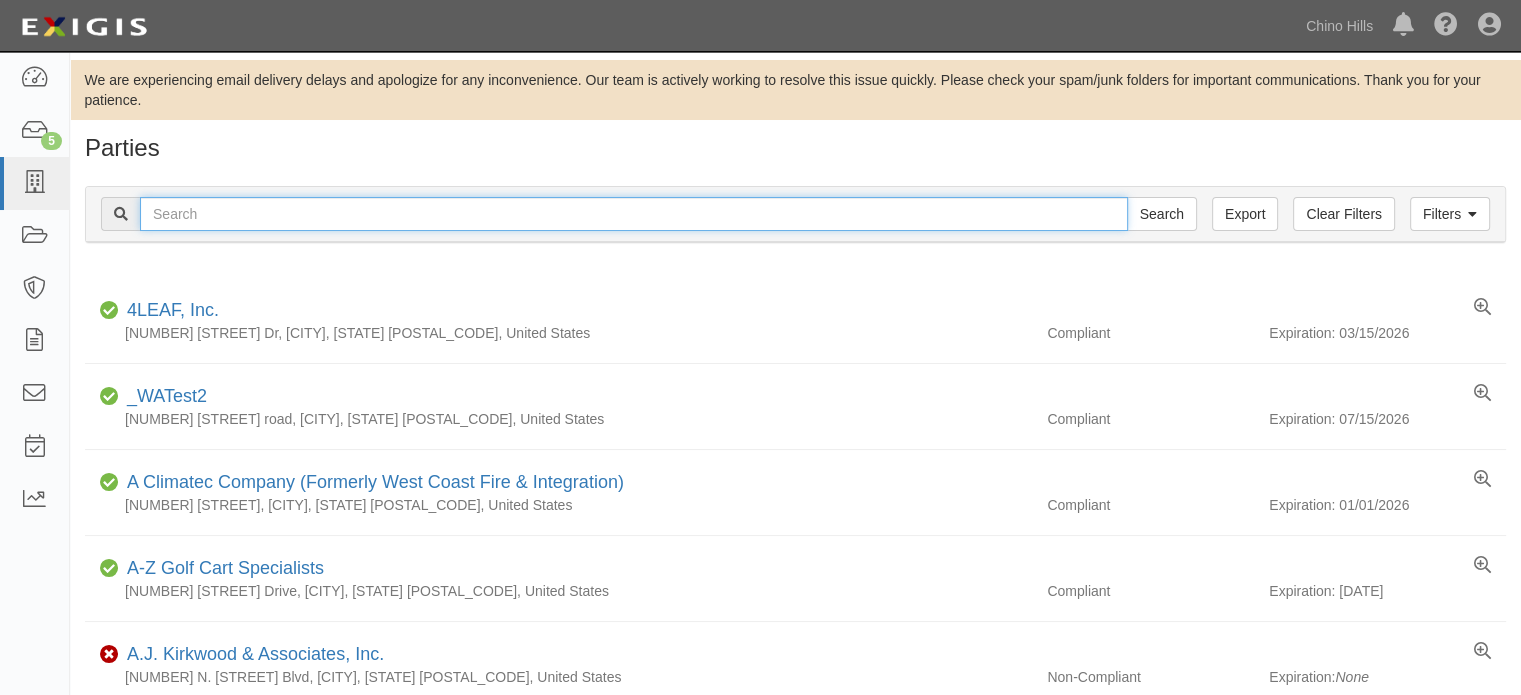 click at bounding box center [634, 214] 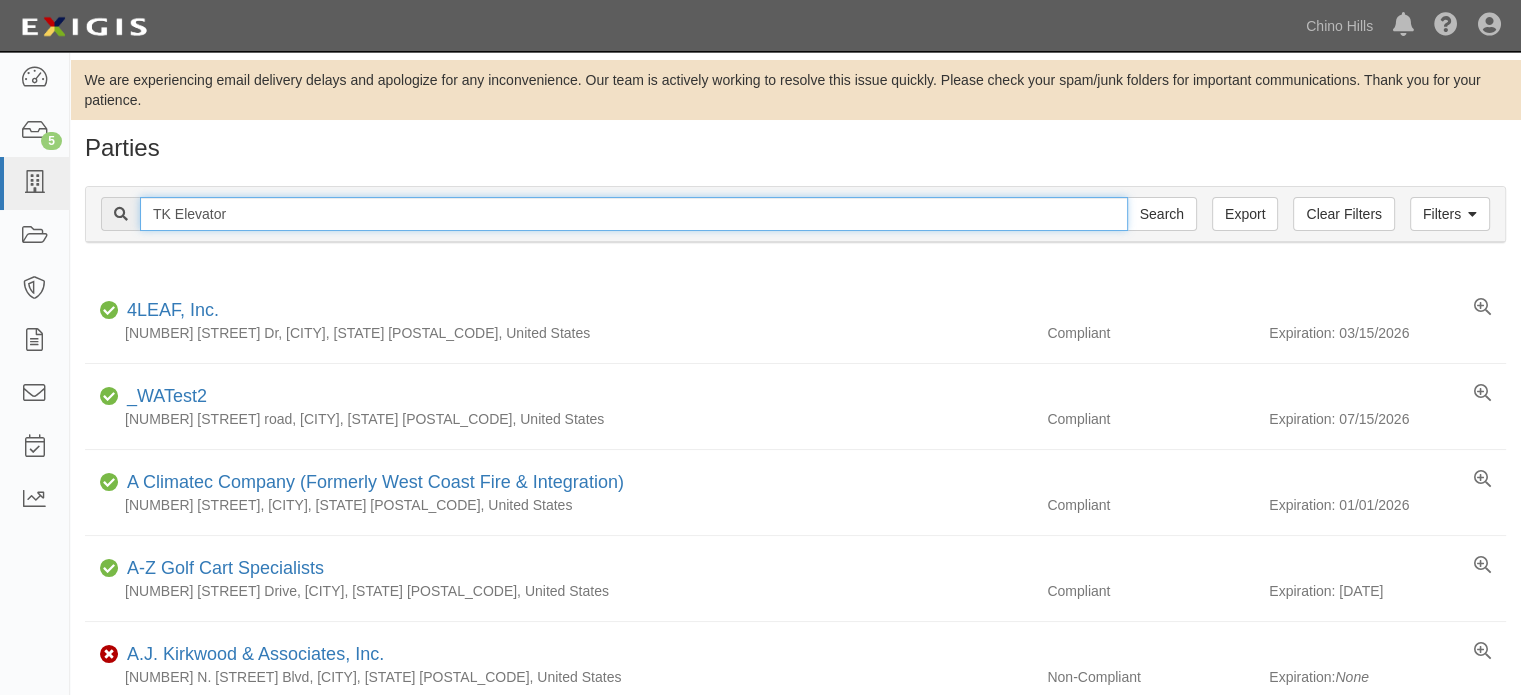 type on "TK Elevator" 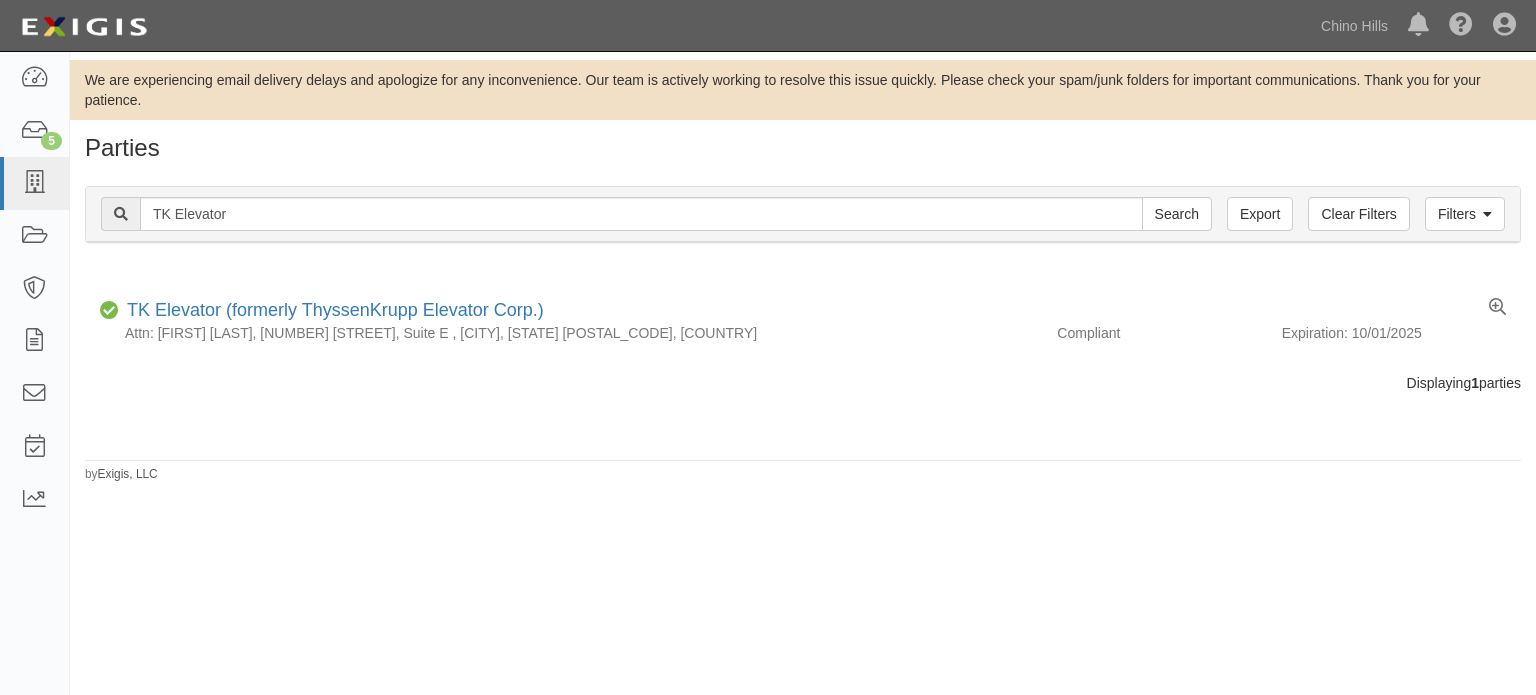 scroll, scrollTop: 0, scrollLeft: 0, axis: both 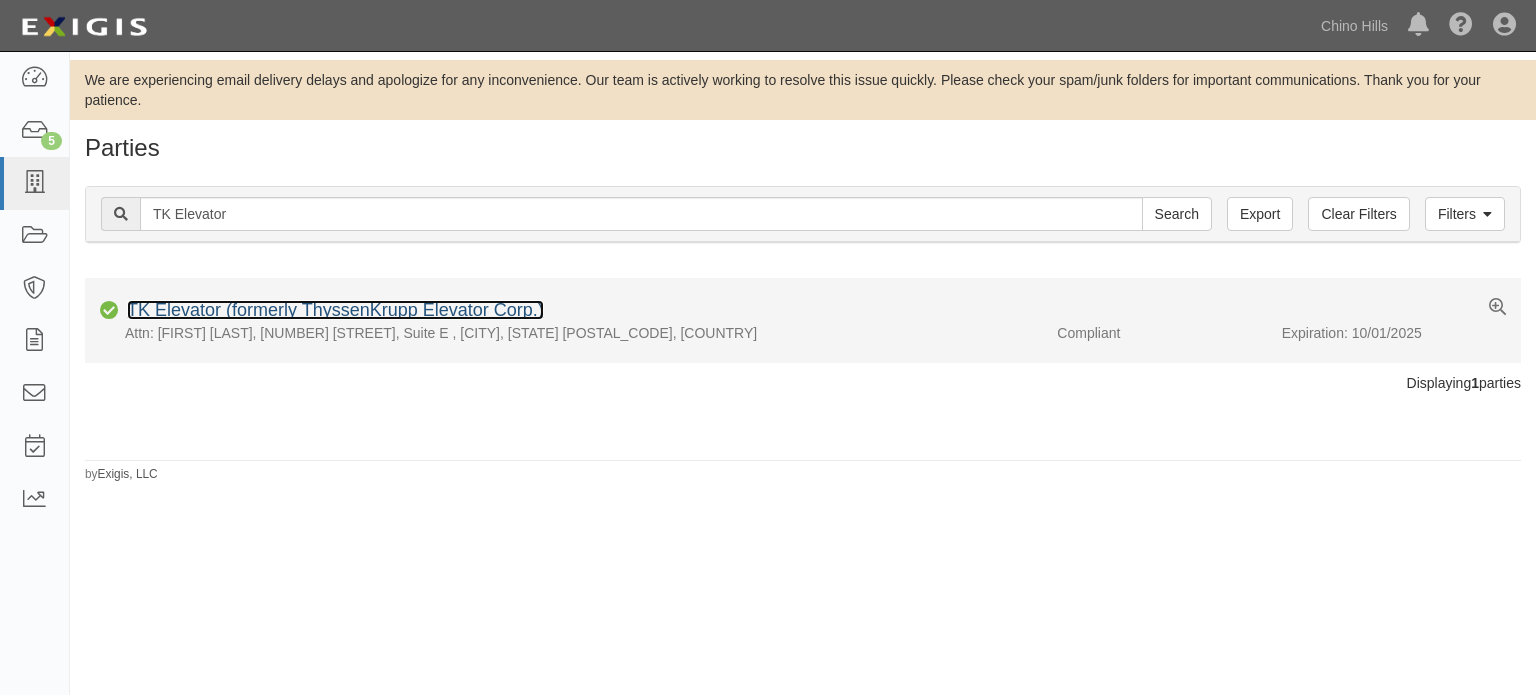 click on "TK Elevator (formerly ThyssenKrupp Elevator Corp.)" at bounding box center [335, 310] 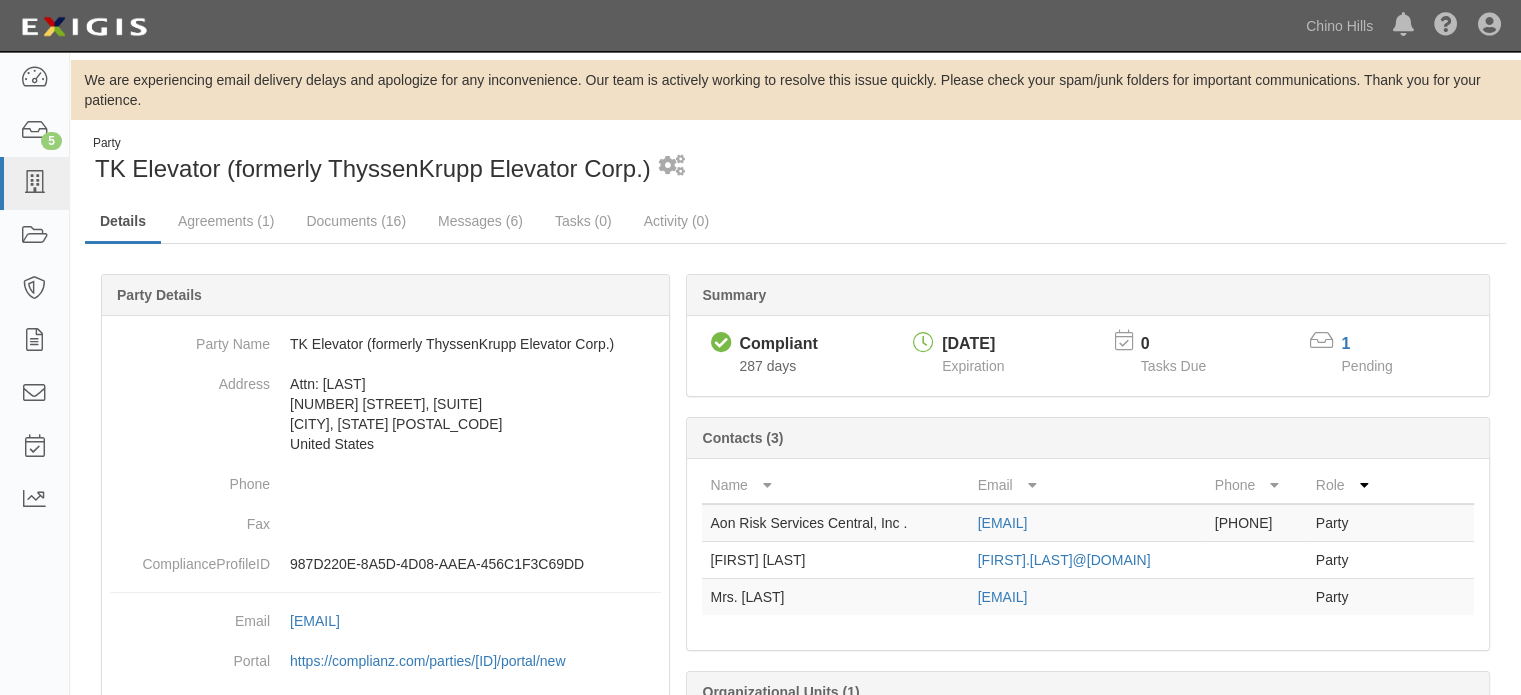 scroll, scrollTop: 0, scrollLeft: 0, axis: both 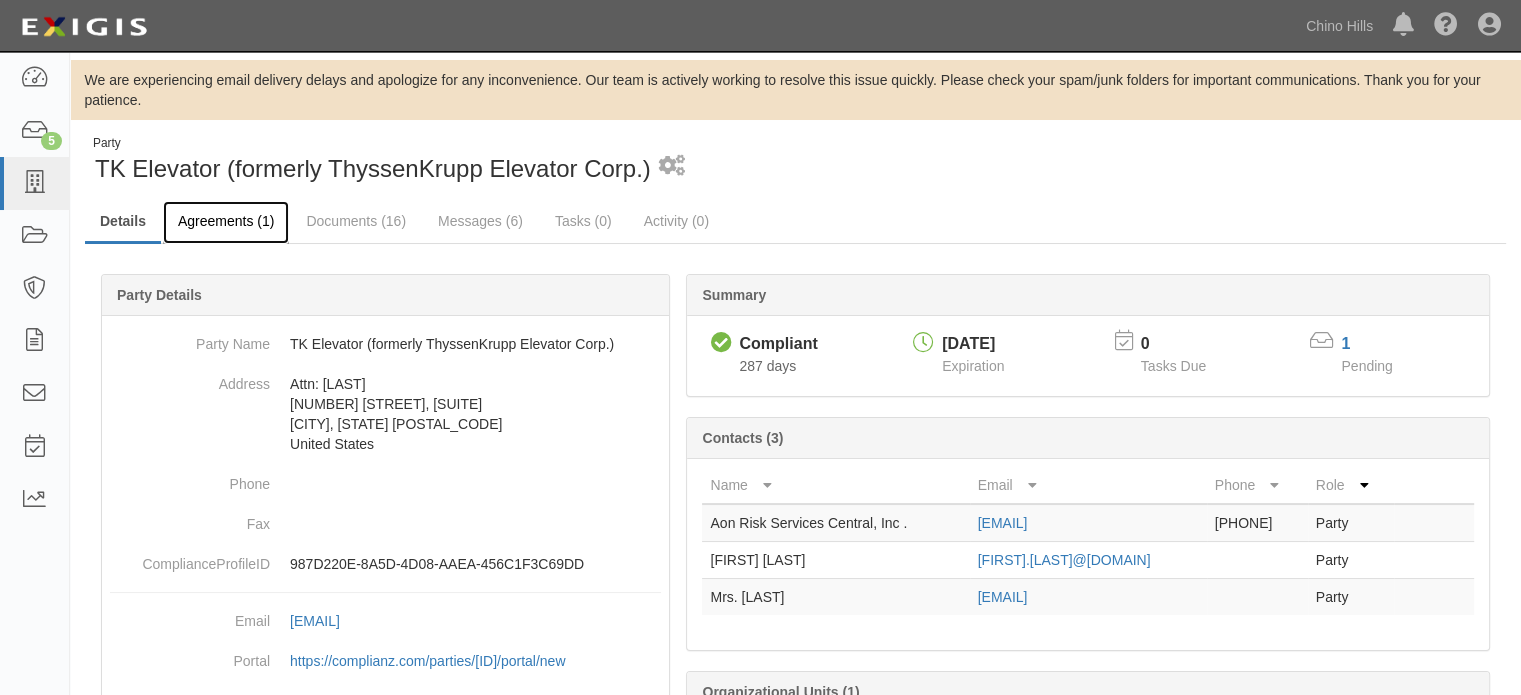 click on "Agreements (1)" at bounding box center [226, 222] 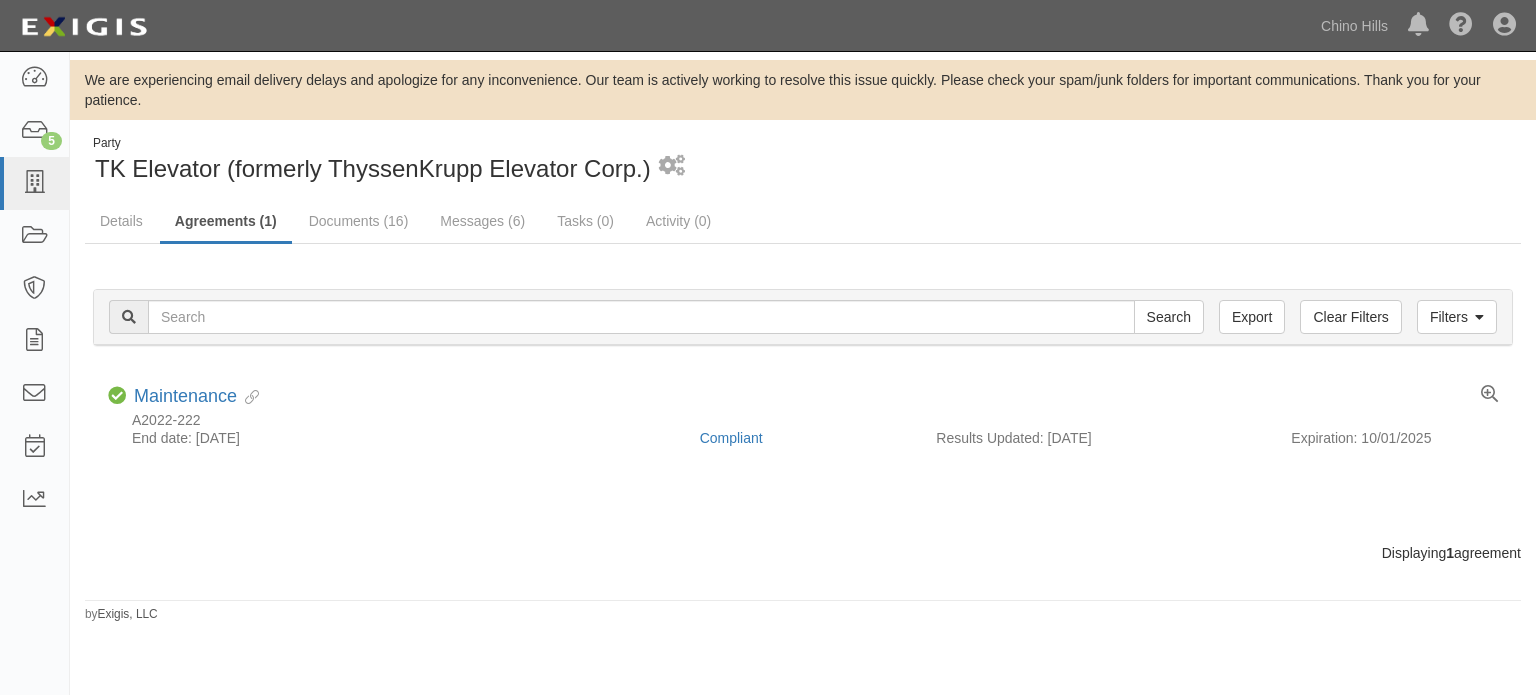 scroll, scrollTop: 0, scrollLeft: 0, axis: both 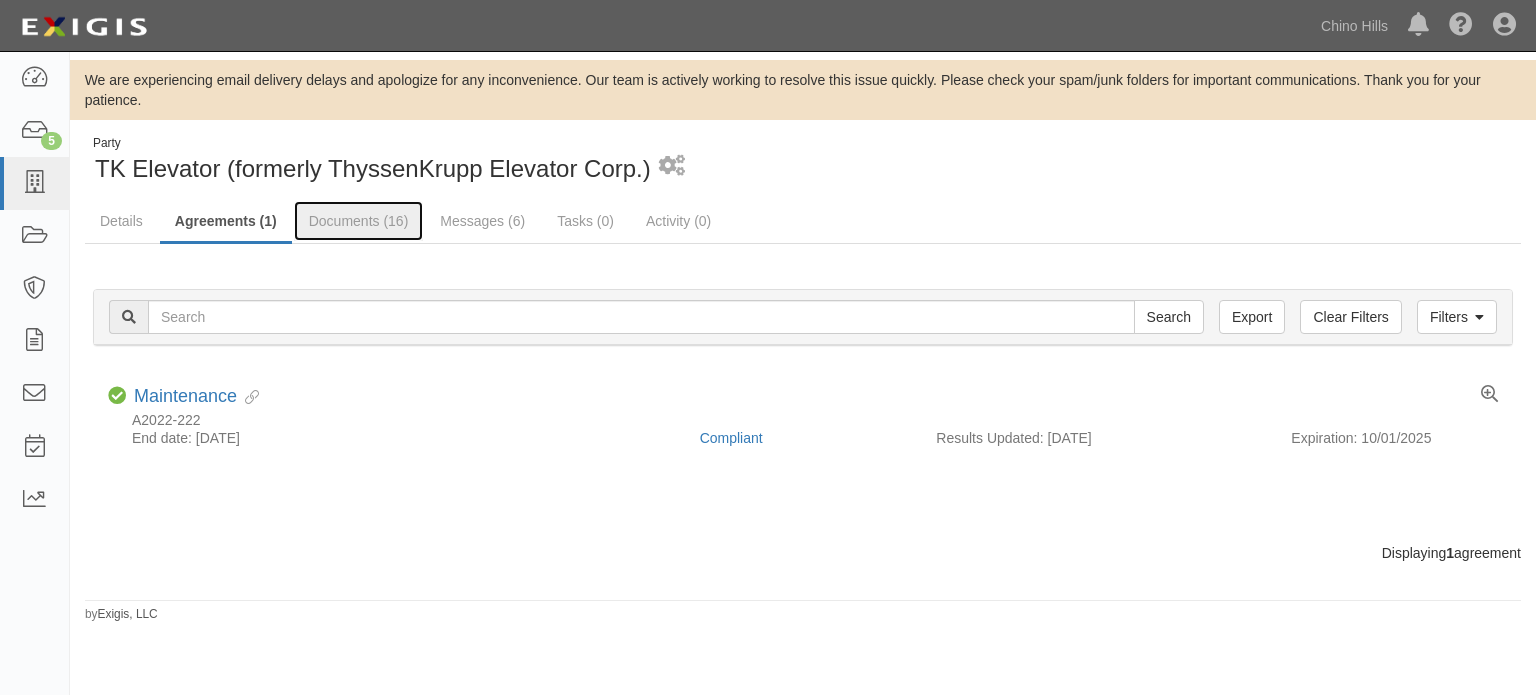 click on "Documents (16)" at bounding box center (359, 221) 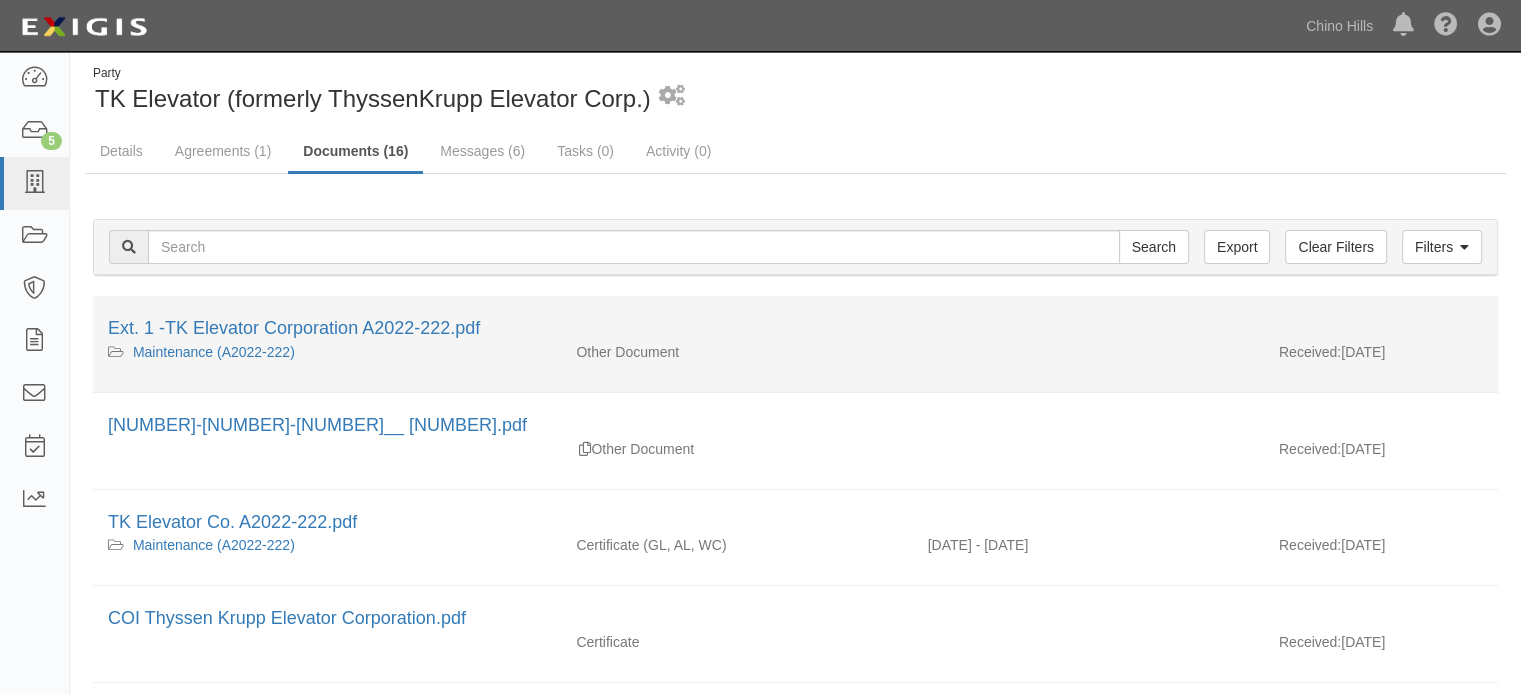 scroll, scrollTop: 100, scrollLeft: 0, axis: vertical 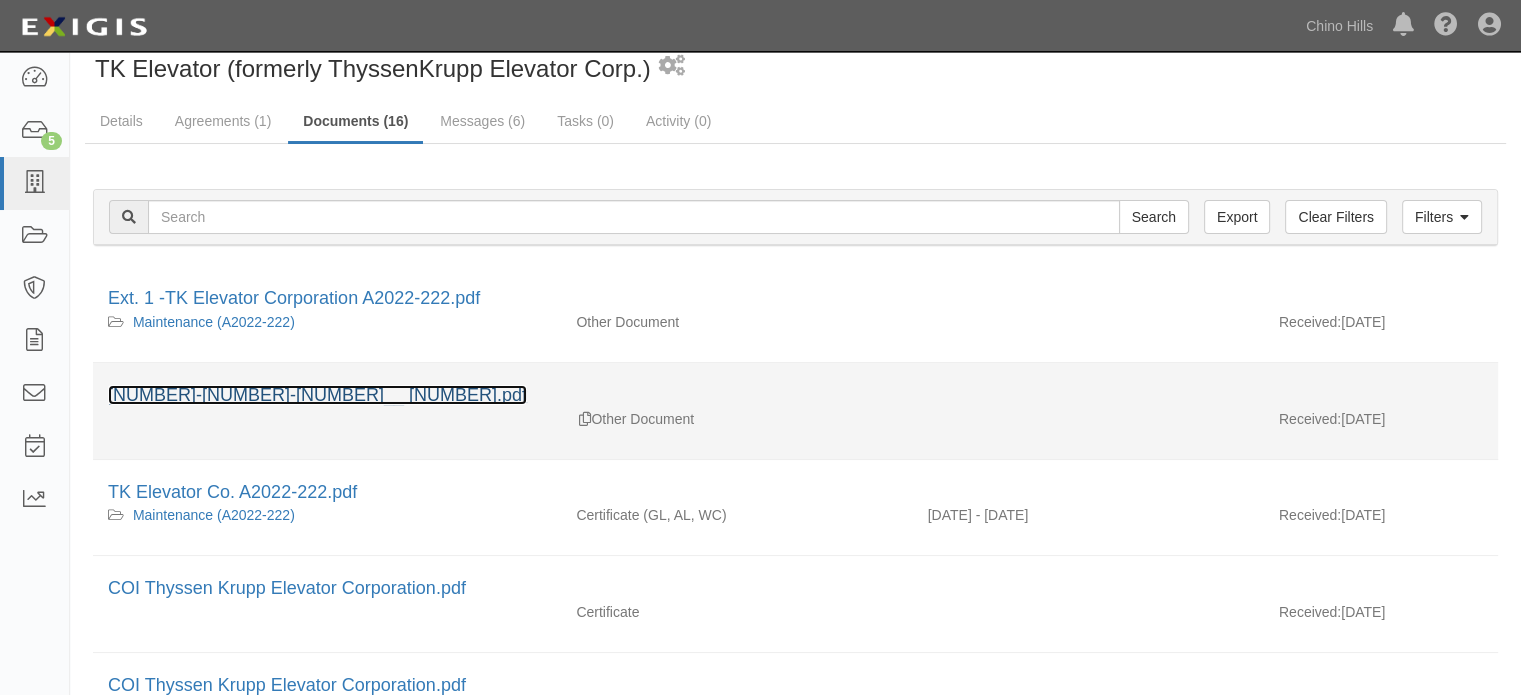 click on "[NUMBER]-[NUMBER]-[NAME]__[NUMBER].pdf" at bounding box center (317, 395) 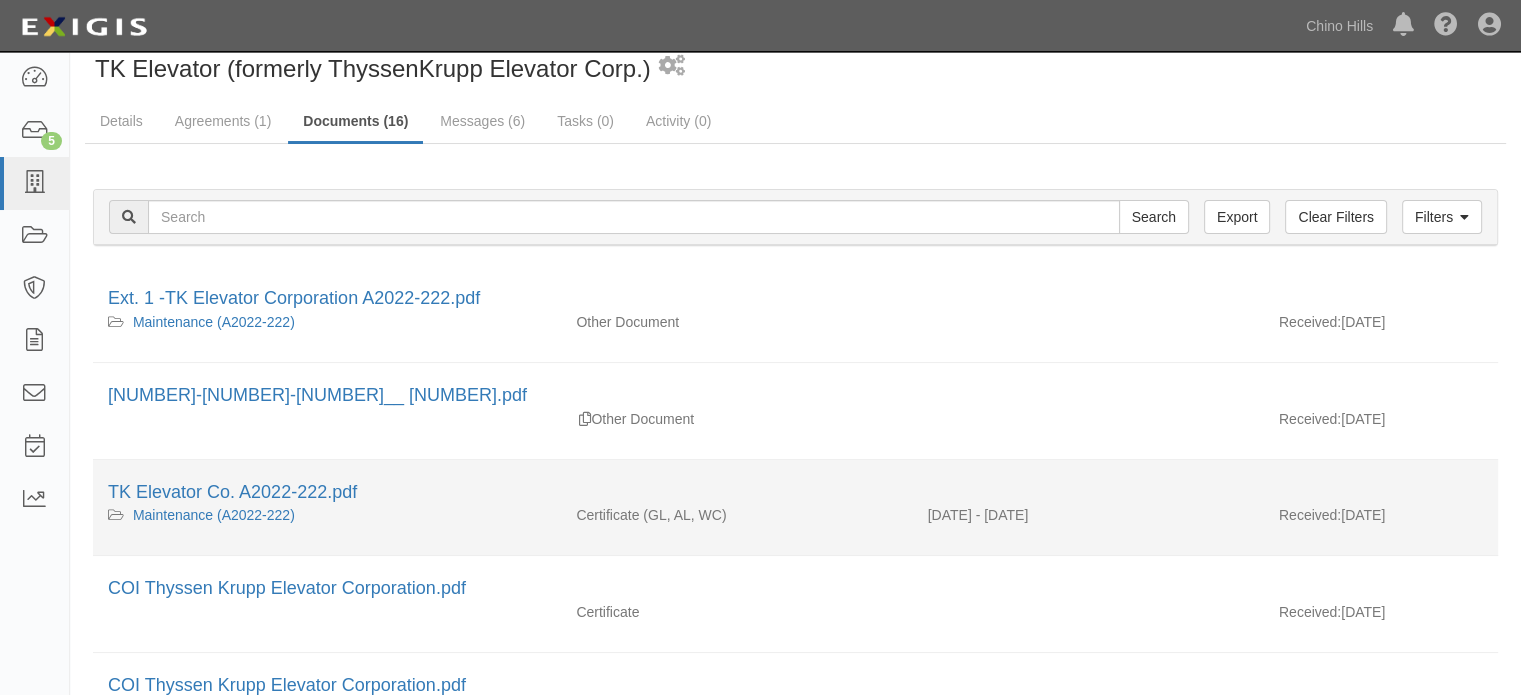 scroll, scrollTop: 200, scrollLeft: 0, axis: vertical 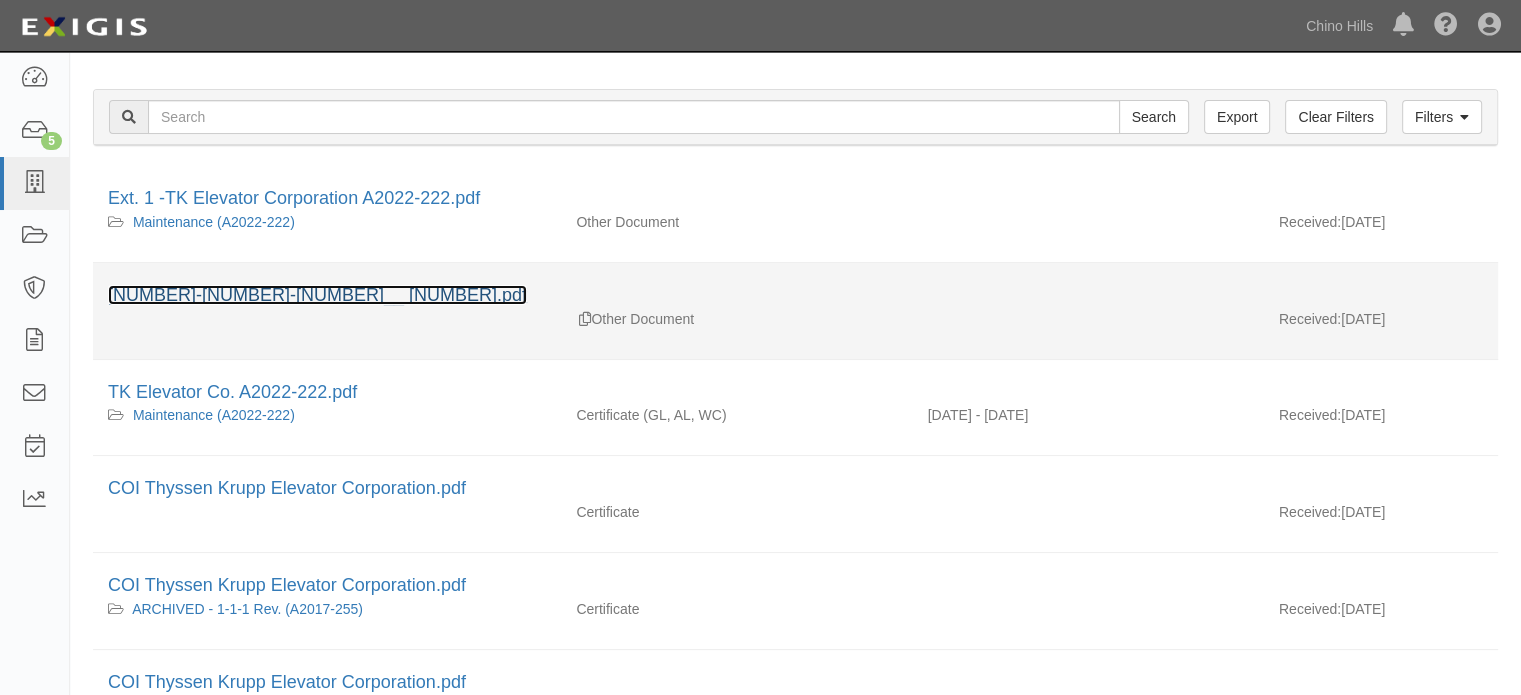 click on "[NUMBER]-[NUMBER]-[NAME]__[NUMBER].pdf" at bounding box center (317, 295) 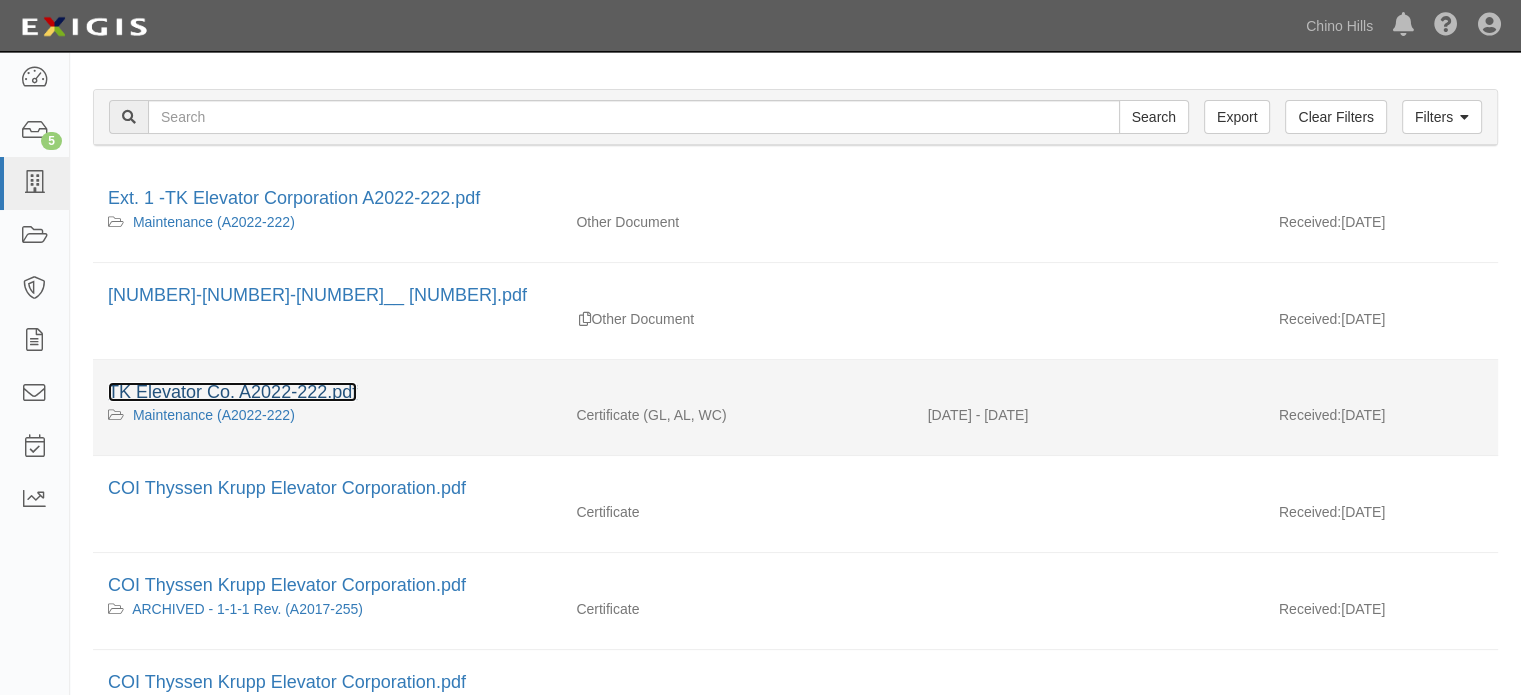 click on "TK Elevator Co. A2022-222.pdf" at bounding box center [232, 392] 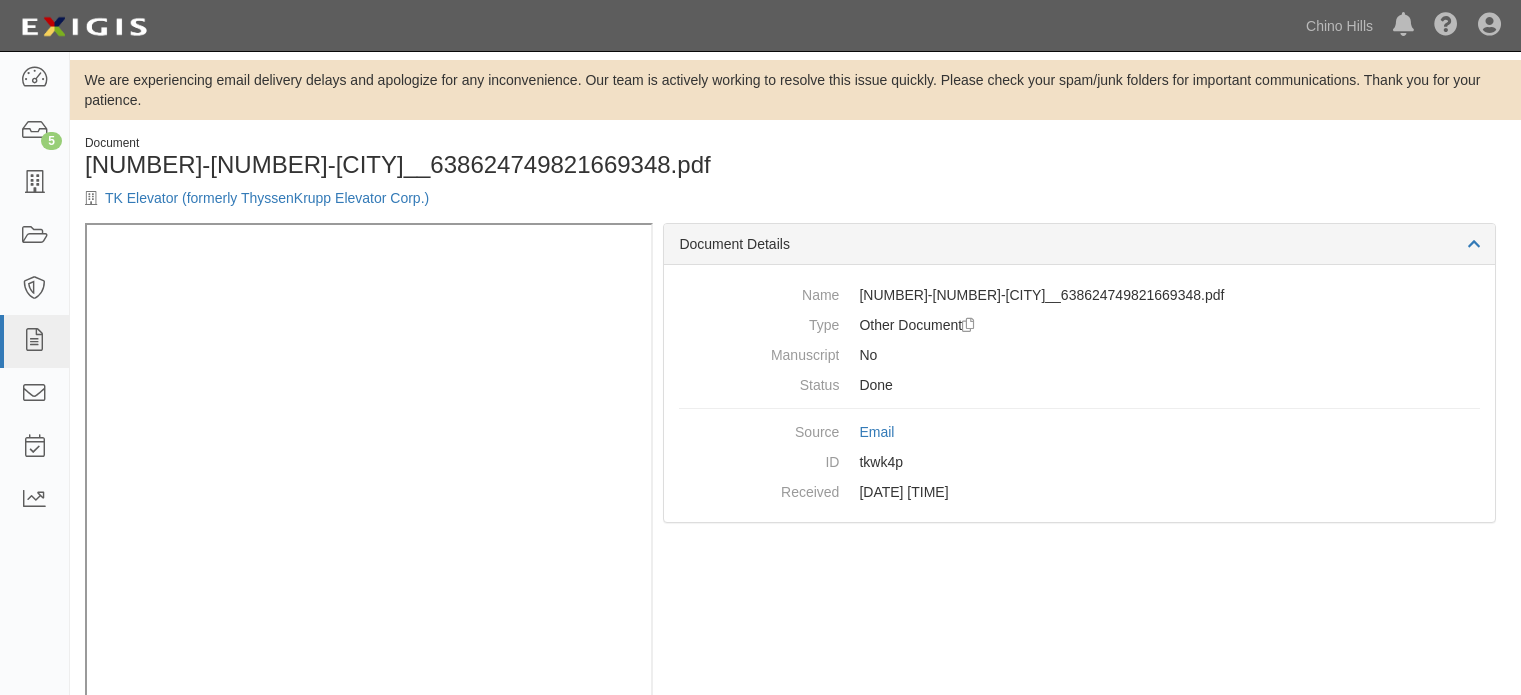 scroll, scrollTop: 0, scrollLeft: 0, axis: both 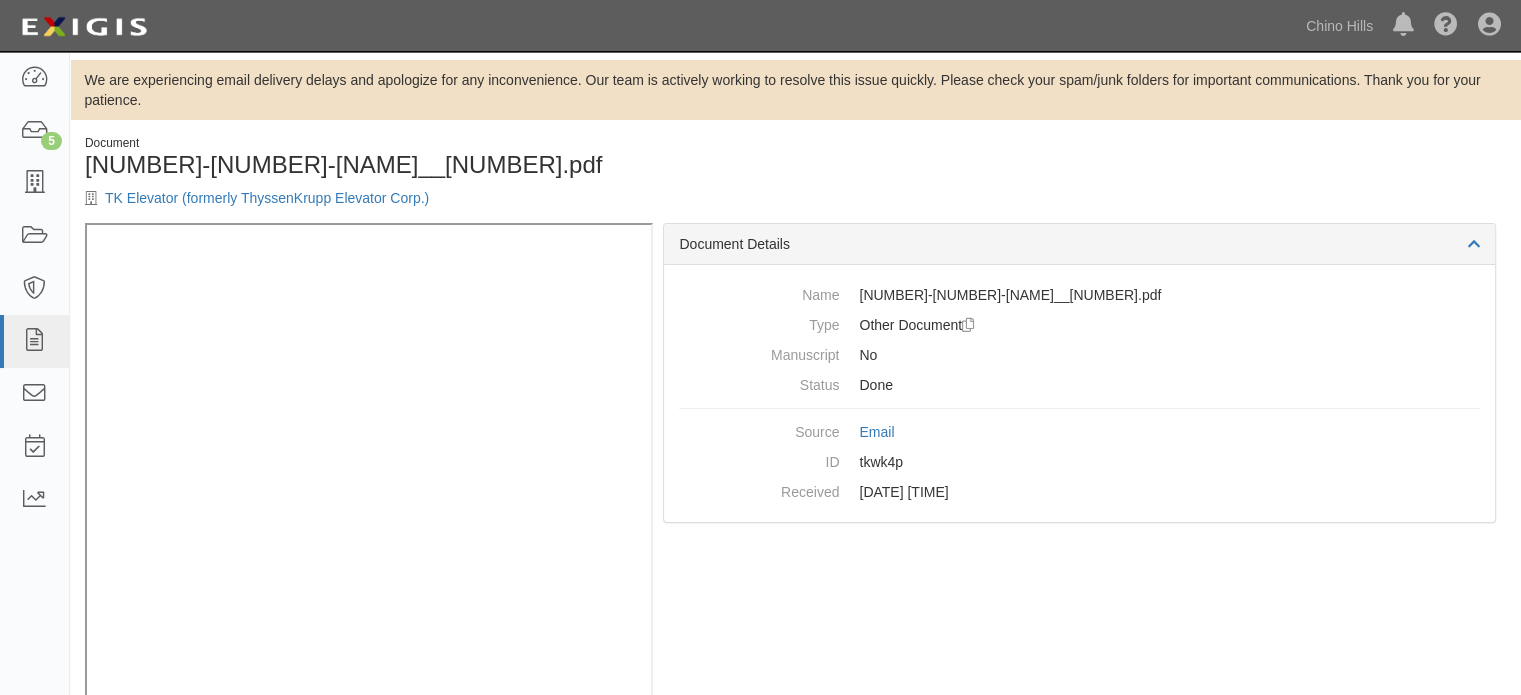 click on "TK Elevator (formerly ThyssenKrupp Elevator Corp.)" at bounding box center (433, 198) 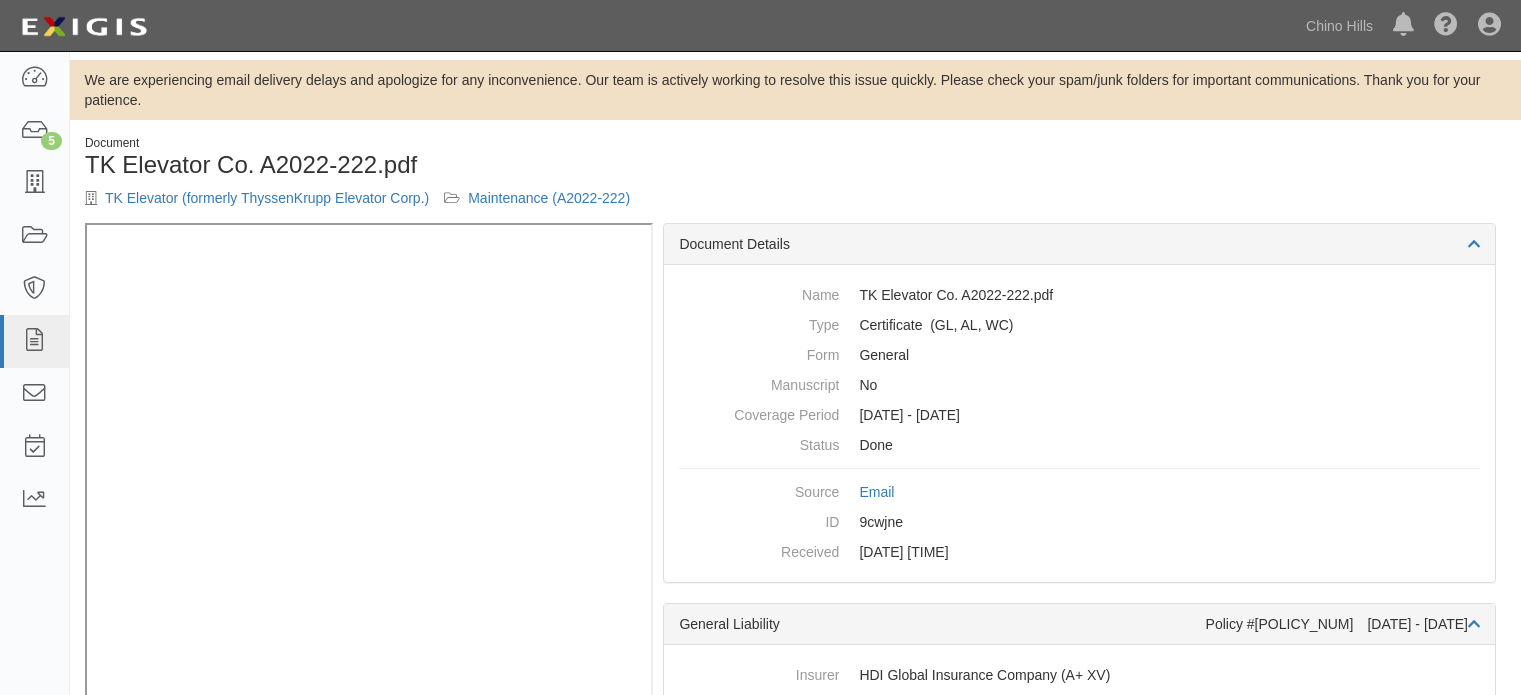scroll, scrollTop: 0, scrollLeft: 0, axis: both 